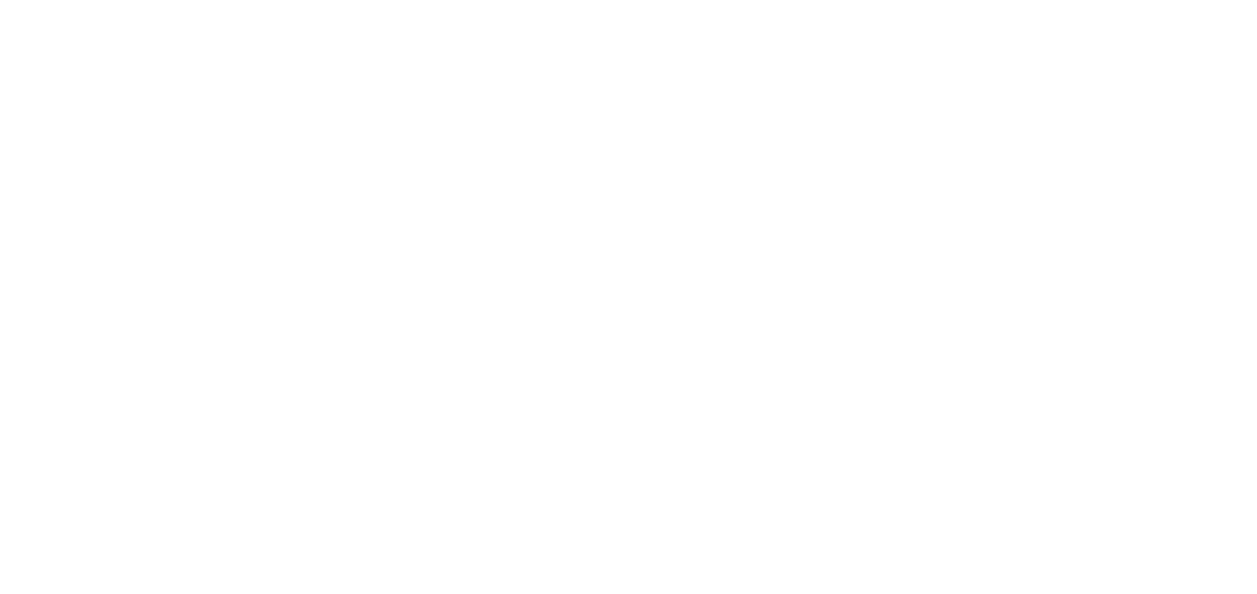 scroll, scrollTop: 0, scrollLeft: 0, axis: both 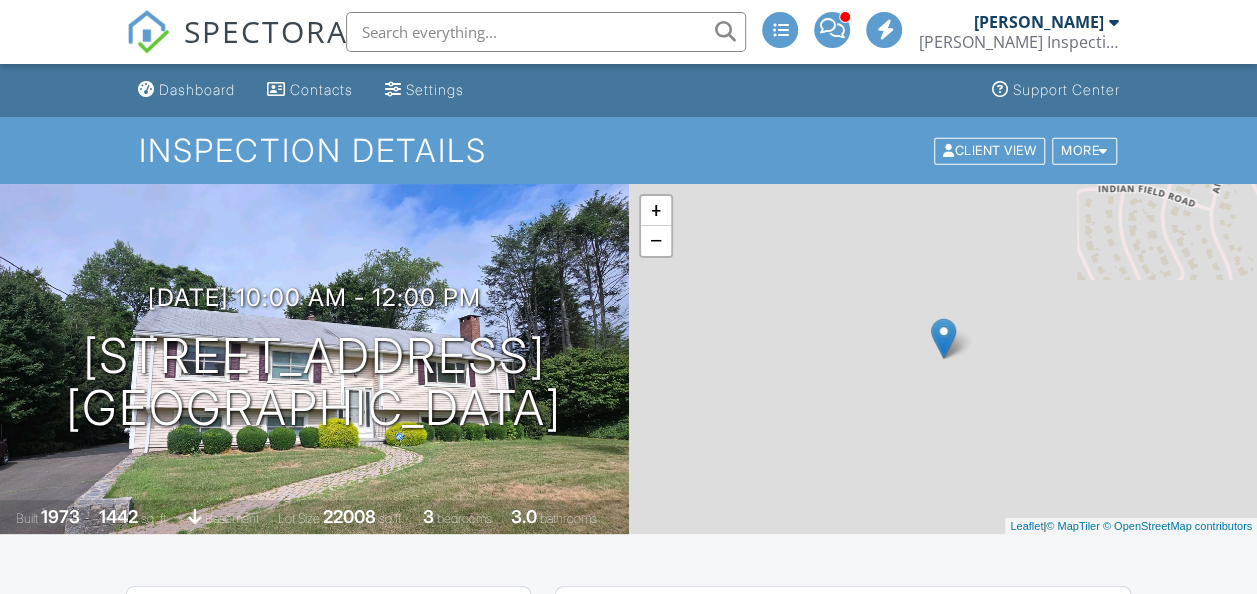 click on "Dashboard" at bounding box center (197, 89) 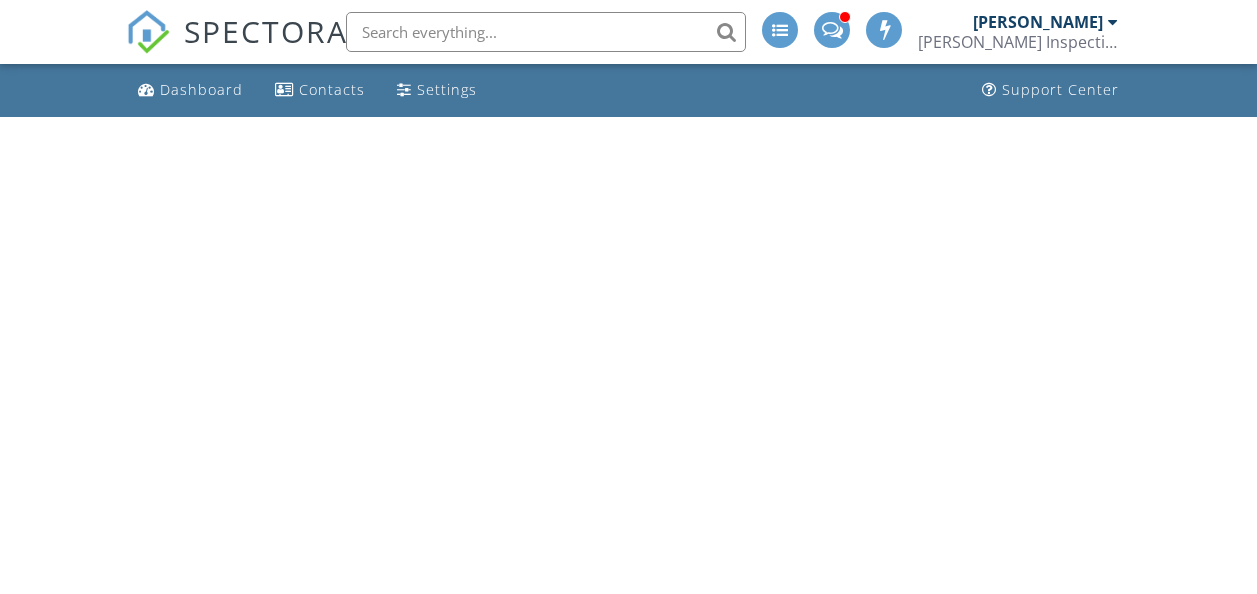 scroll, scrollTop: 0, scrollLeft: 0, axis: both 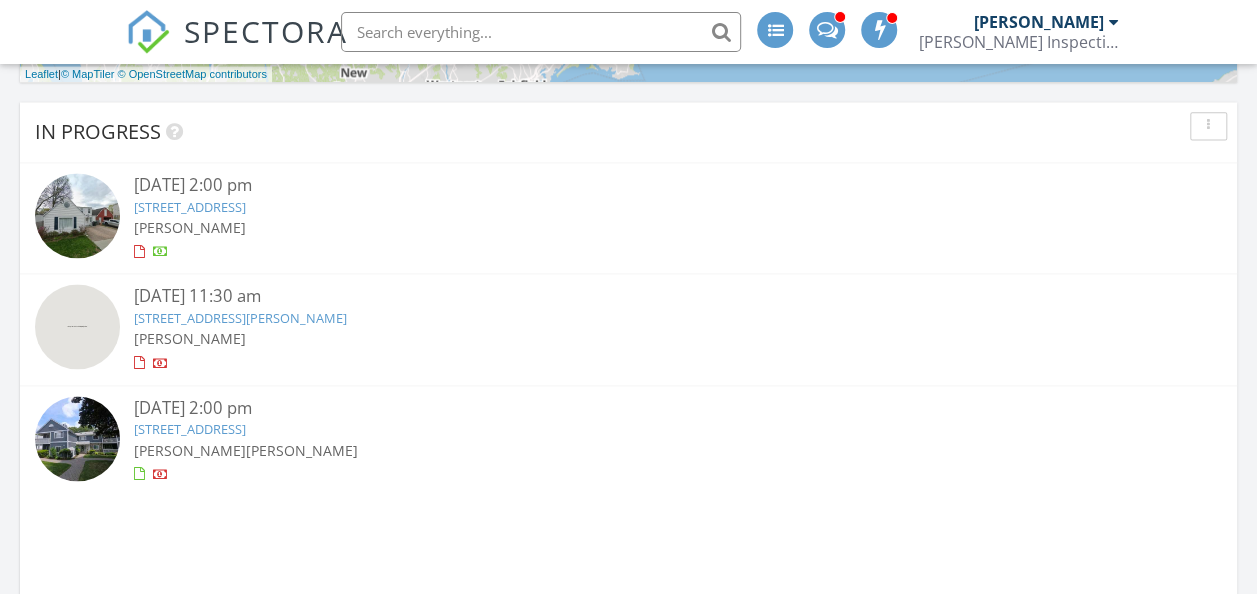 click on "4 Longwood Dr, Redding, CT 06896" at bounding box center (240, 318) 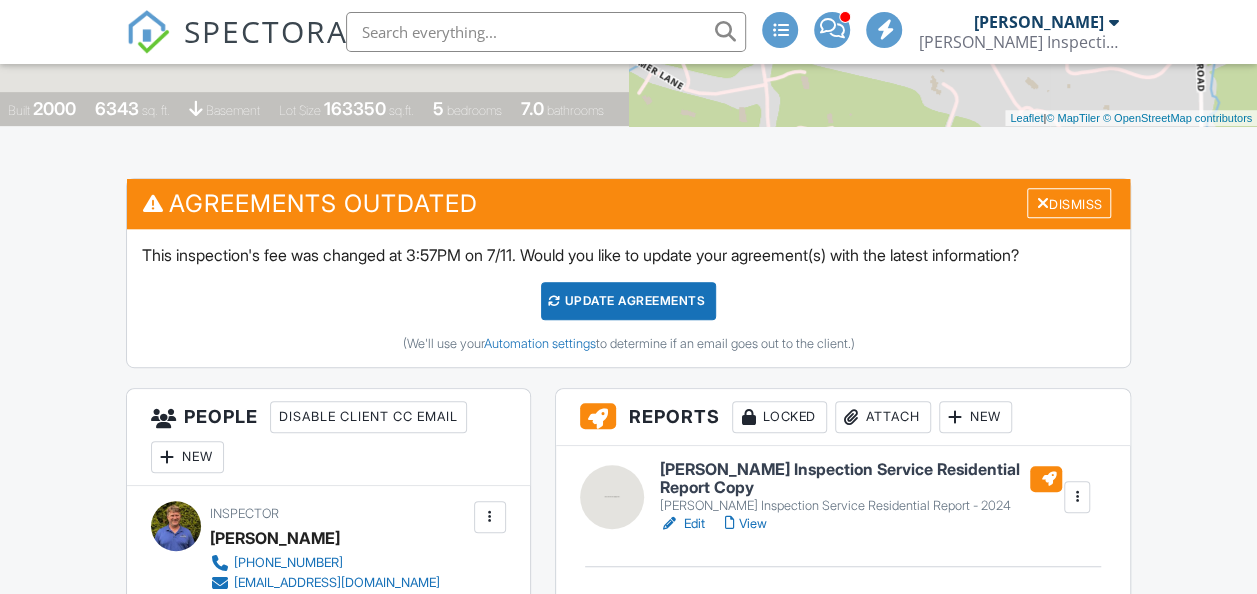 scroll, scrollTop: 554, scrollLeft: 0, axis: vertical 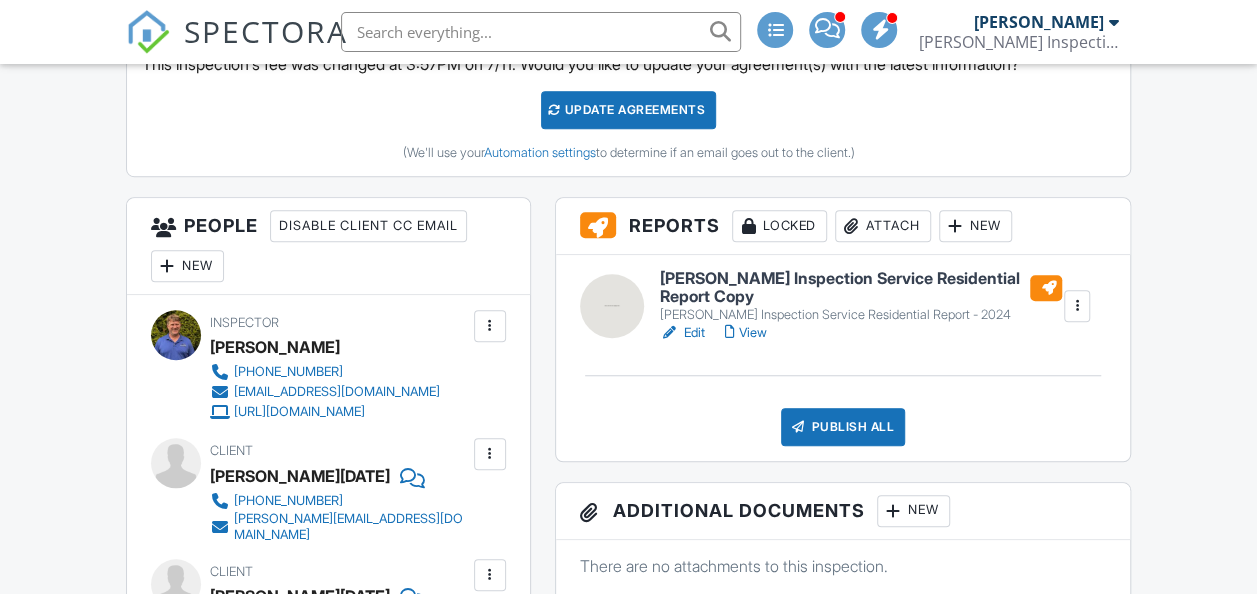 click on "Attach" at bounding box center [883, 226] 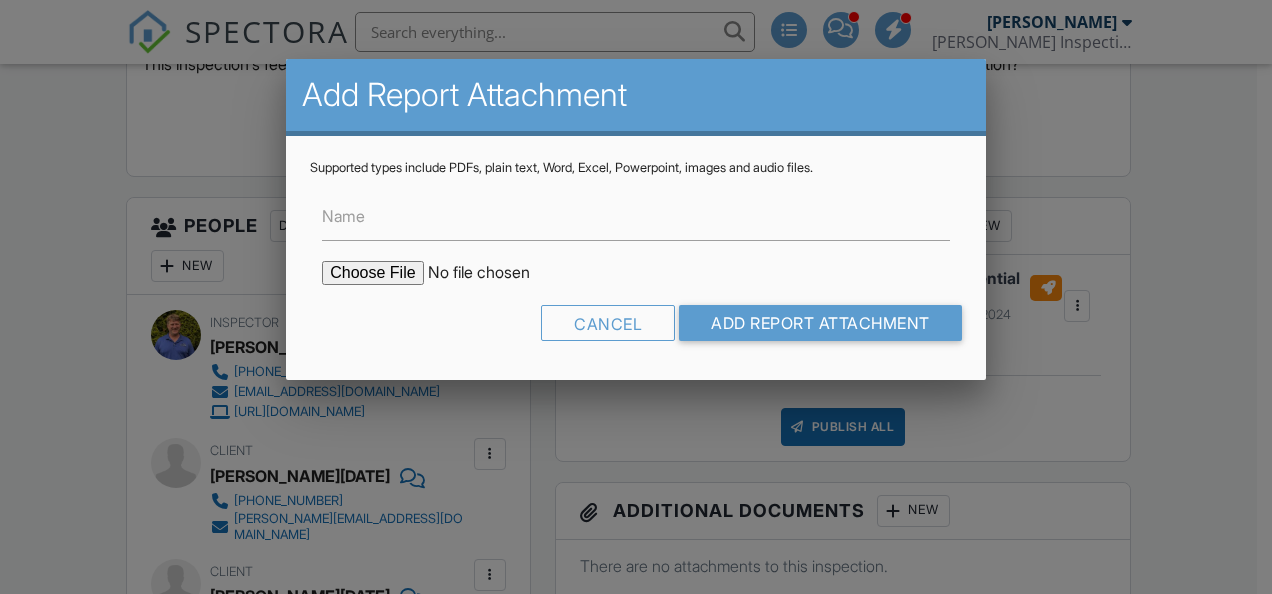 click at bounding box center (492, 273) 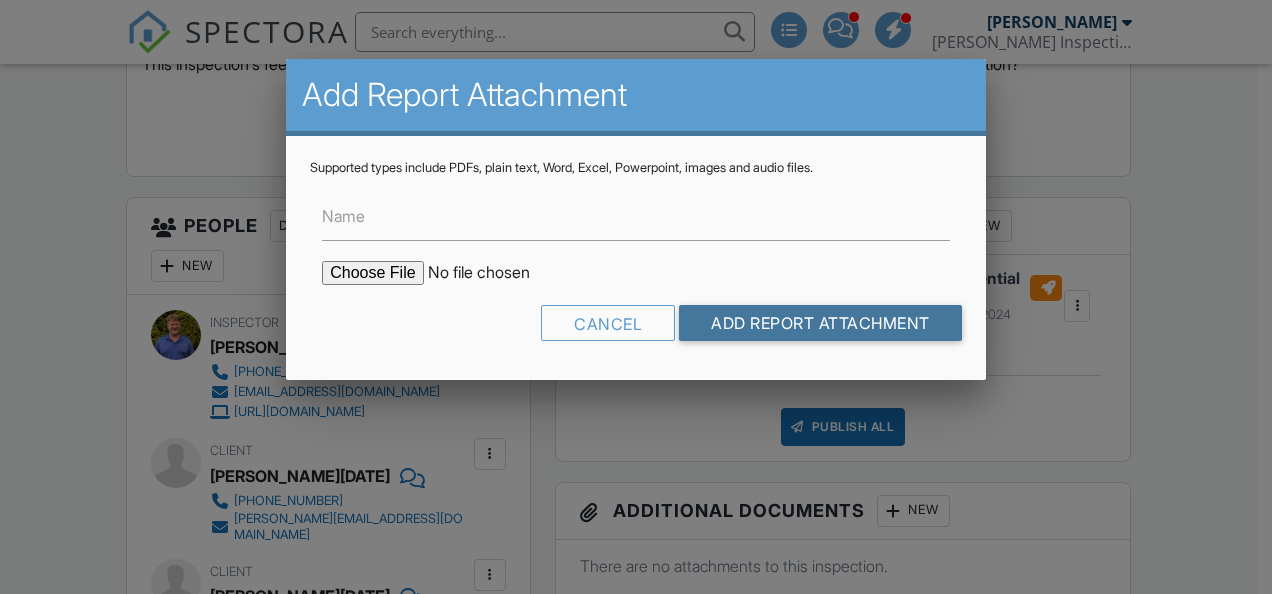 click on "Add Report Attachment" at bounding box center [820, 323] 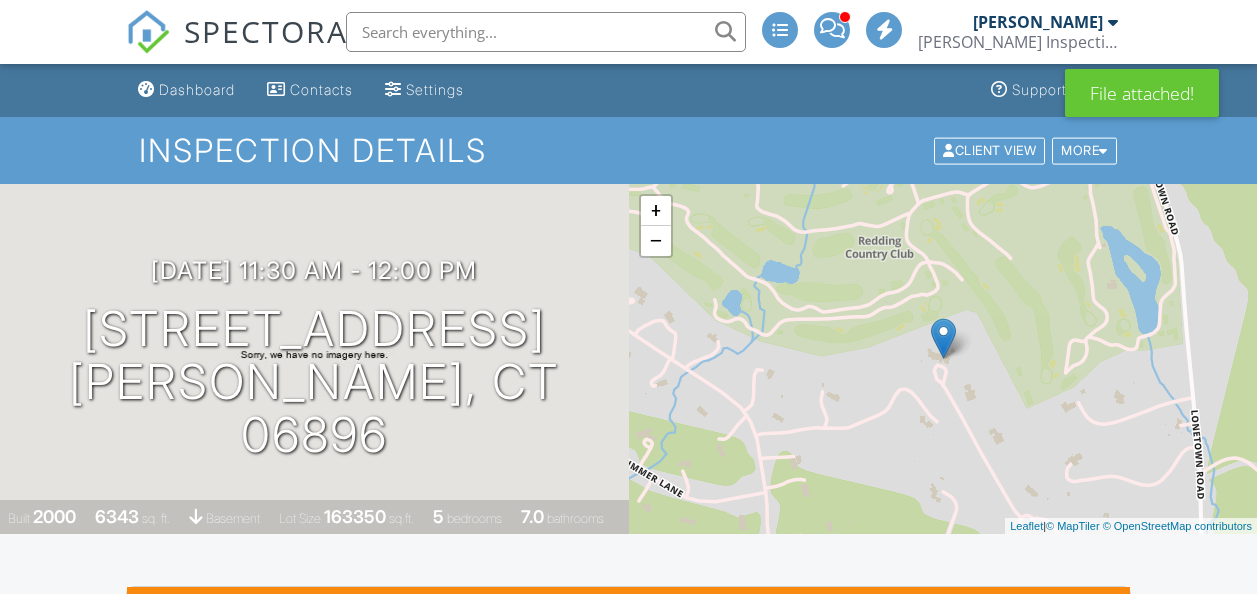 scroll, scrollTop: 0, scrollLeft: 0, axis: both 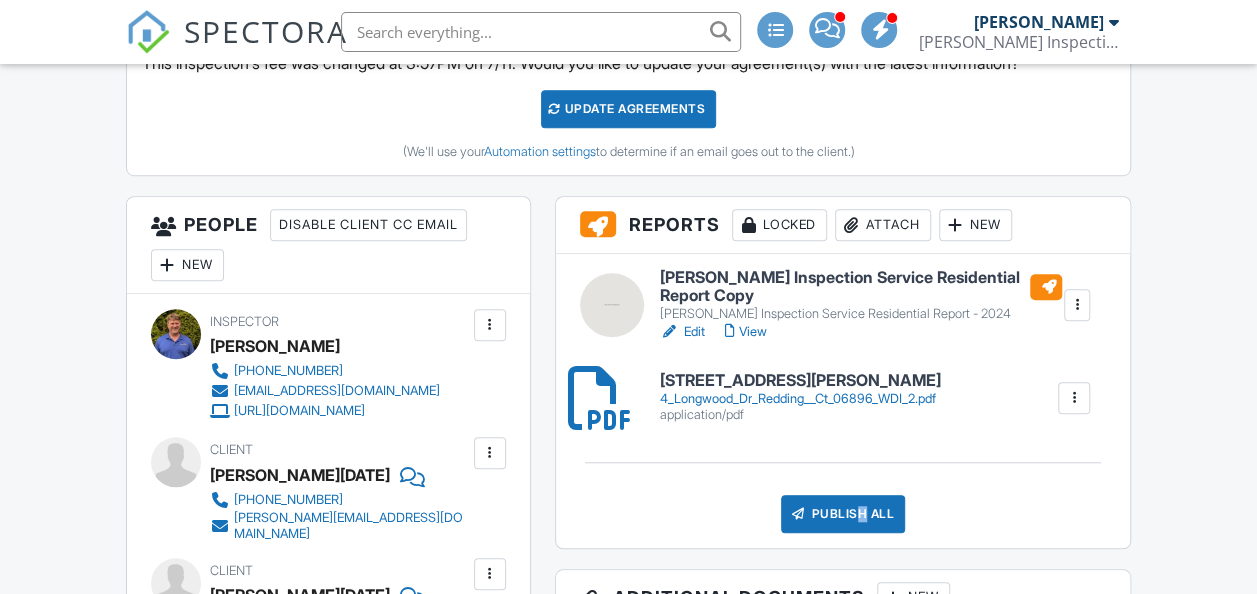 click on "Publish All" at bounding box center [843, 514] 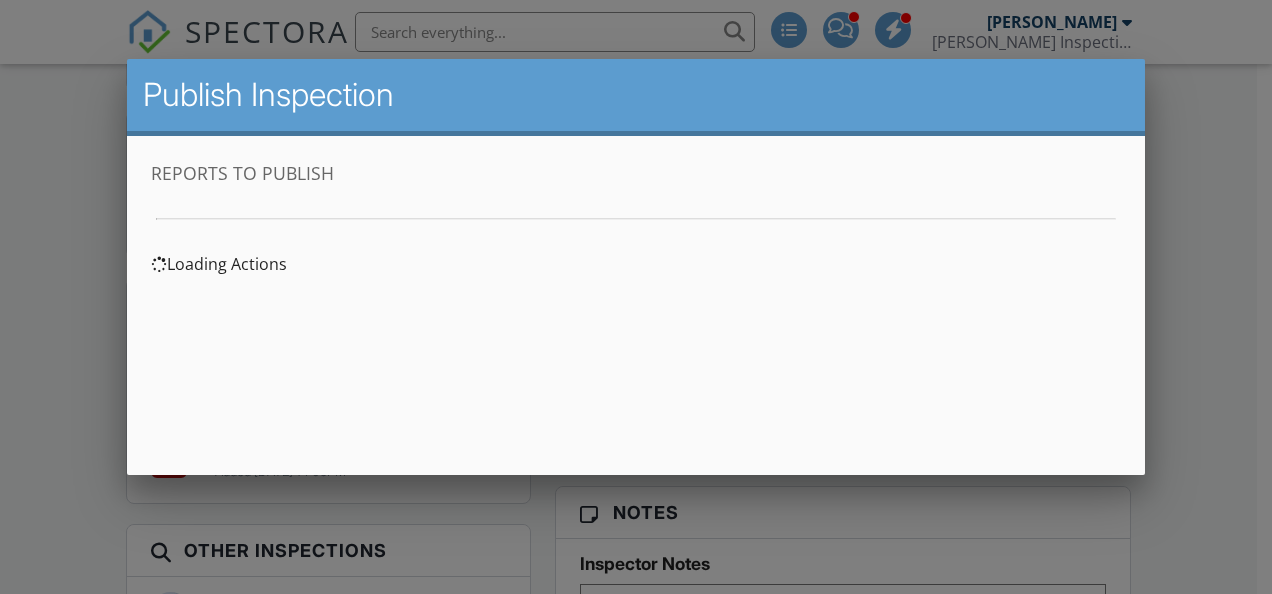 scroll, scrollTop: 0, scrollLeft: 0, axis: both 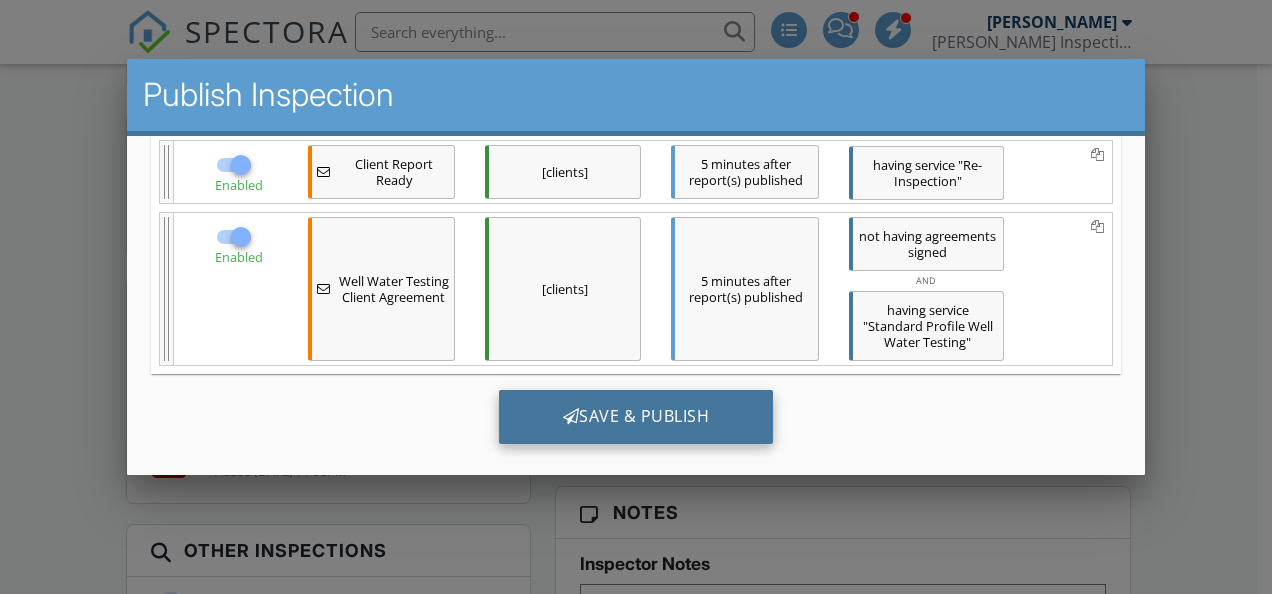 click on "Save & Publish" at bounding box center (636, 417) 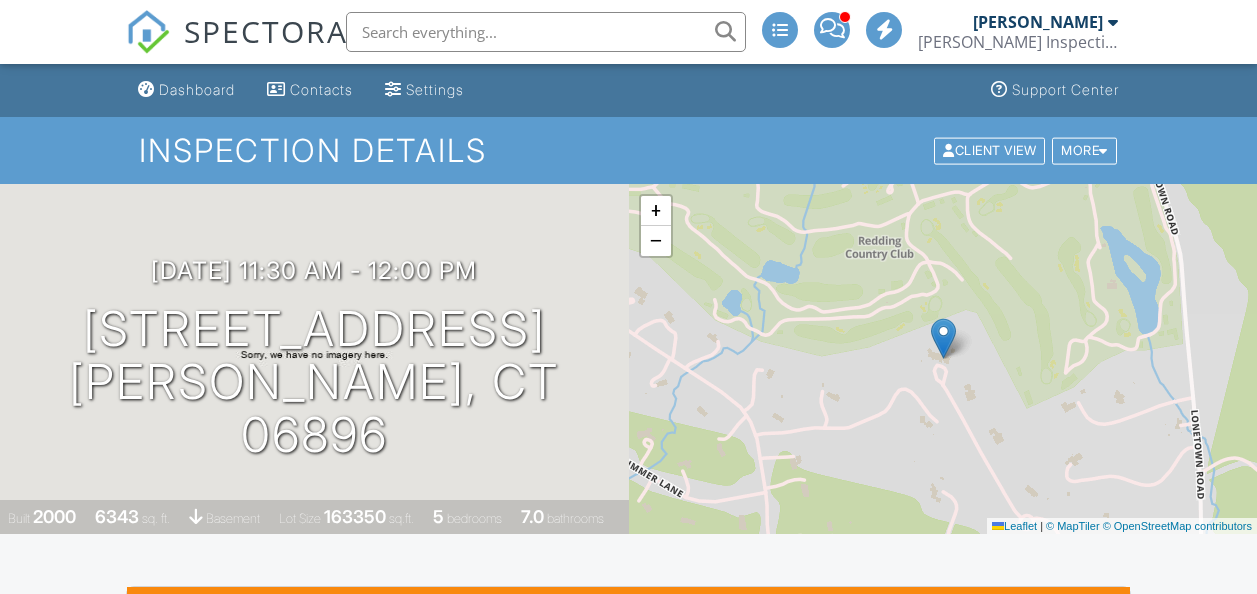 scroll, scrollTop: 0, scrollLeft: 0, axis: both 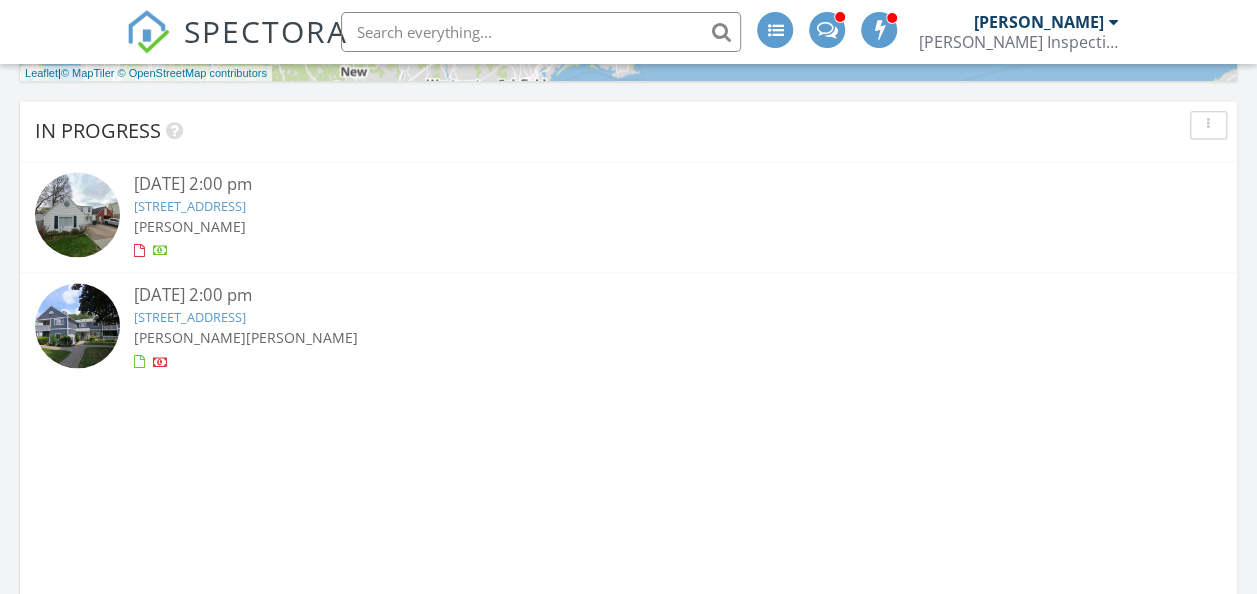 click on "[STREET_ADDRESS]" at bounding box center [190, 317] 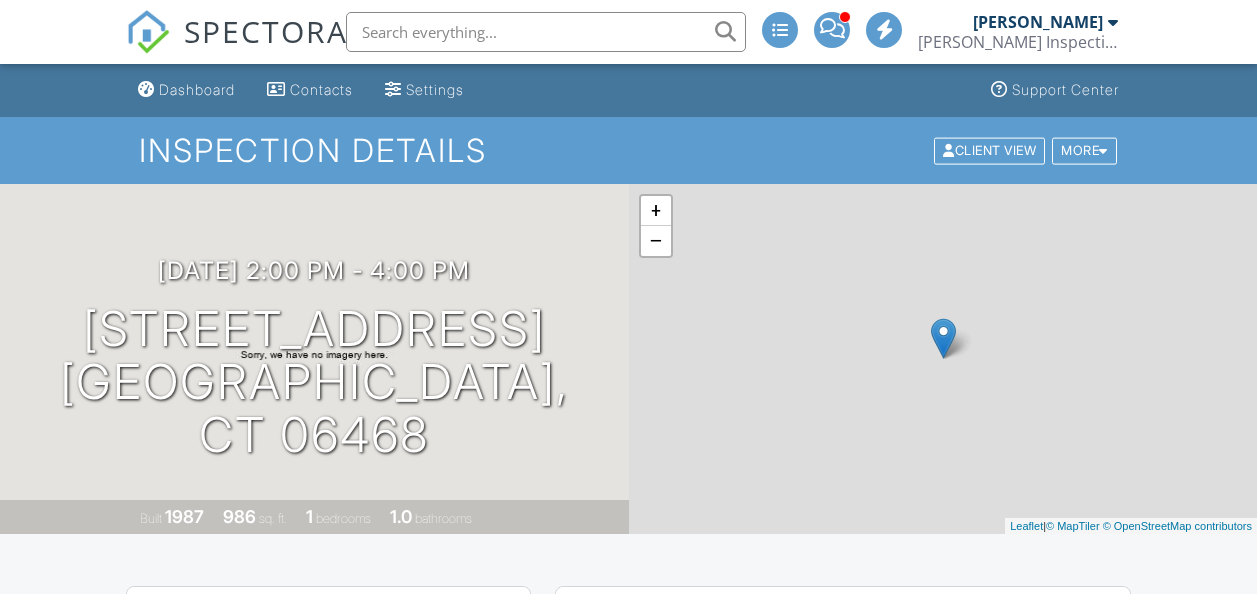 scroll, scrollTop: 0, scrollLeft: 0, axis: both 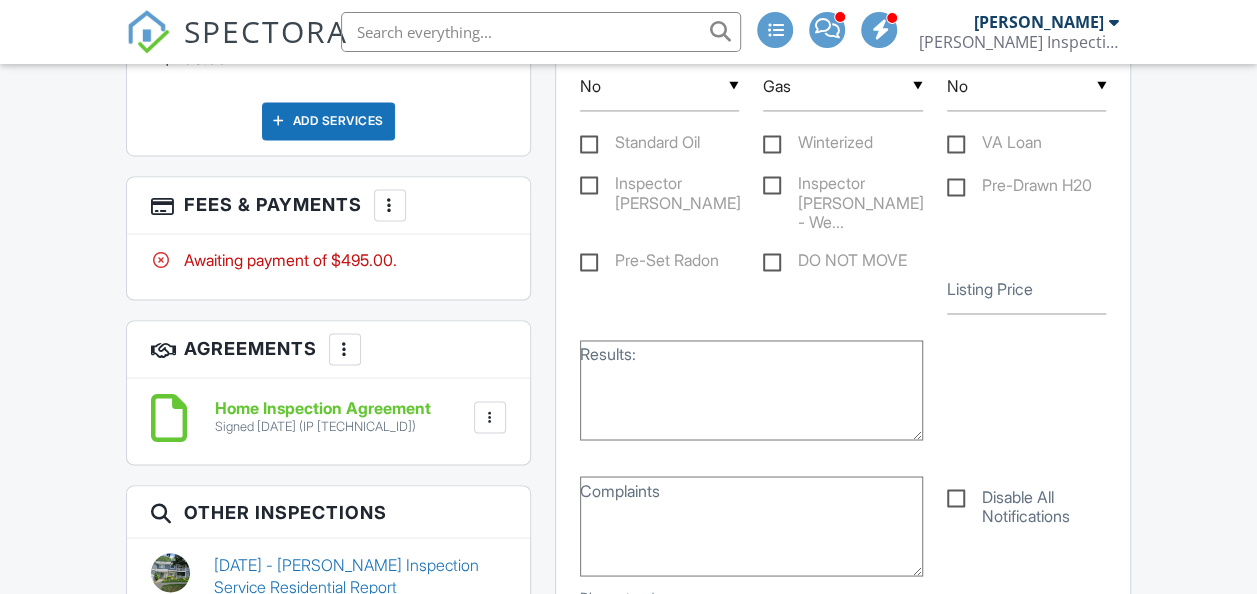 click at bounding box center [390, 205] 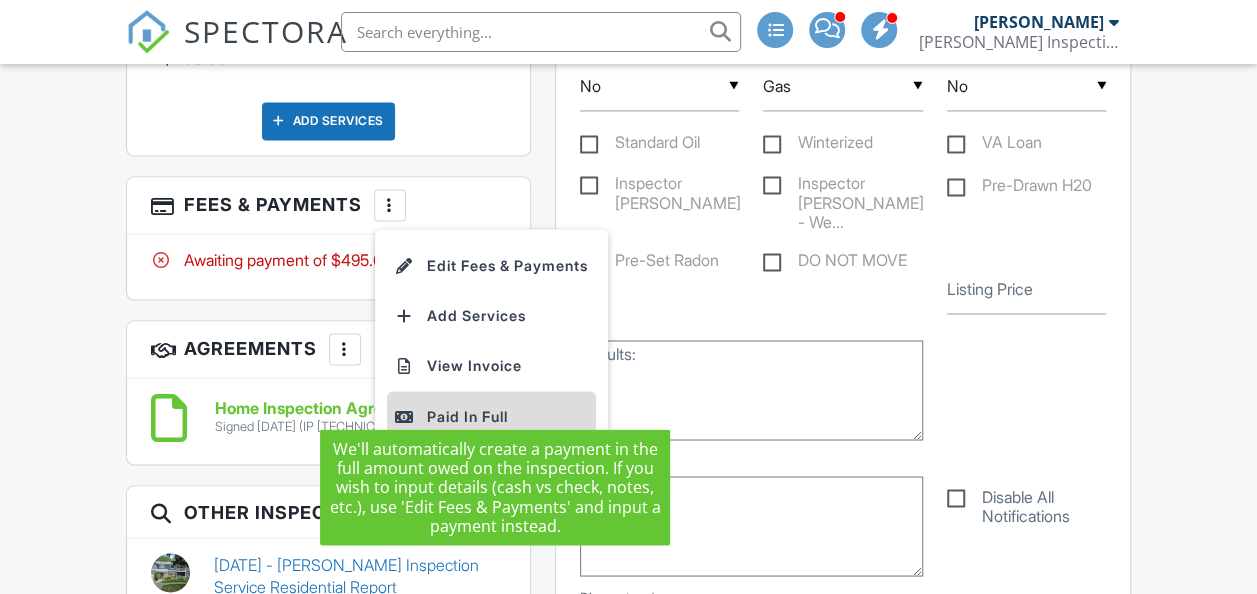click on "Paid In Full" at bounding box center [491, 416] 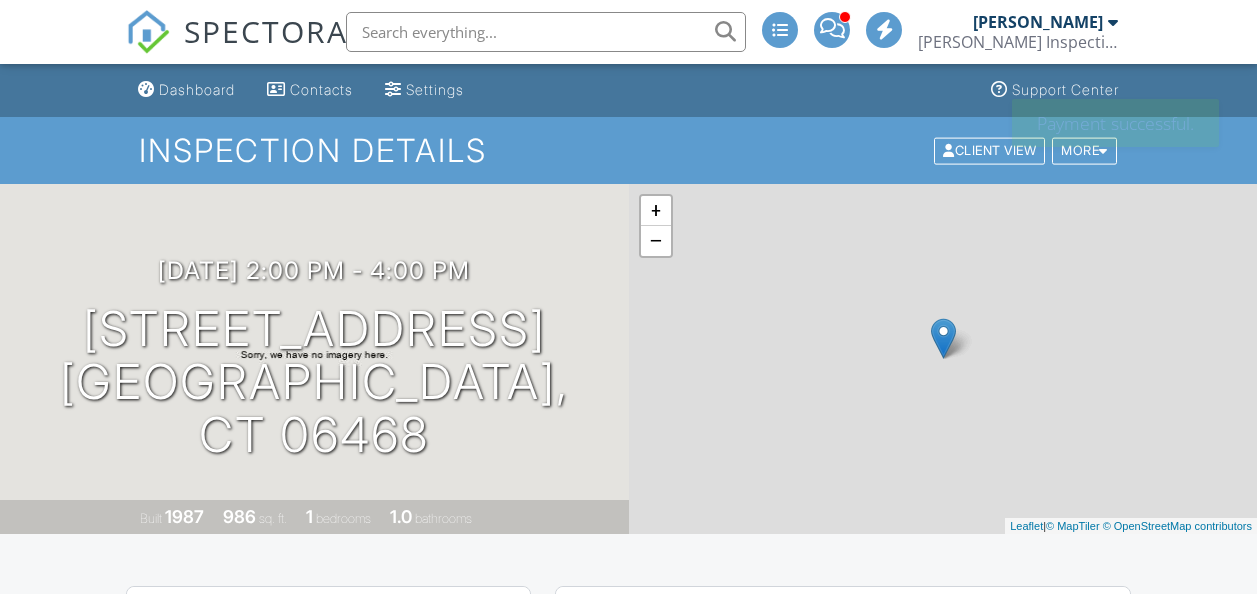 scroll, scrollTop: 0, scrollLeft: 0, axis: both 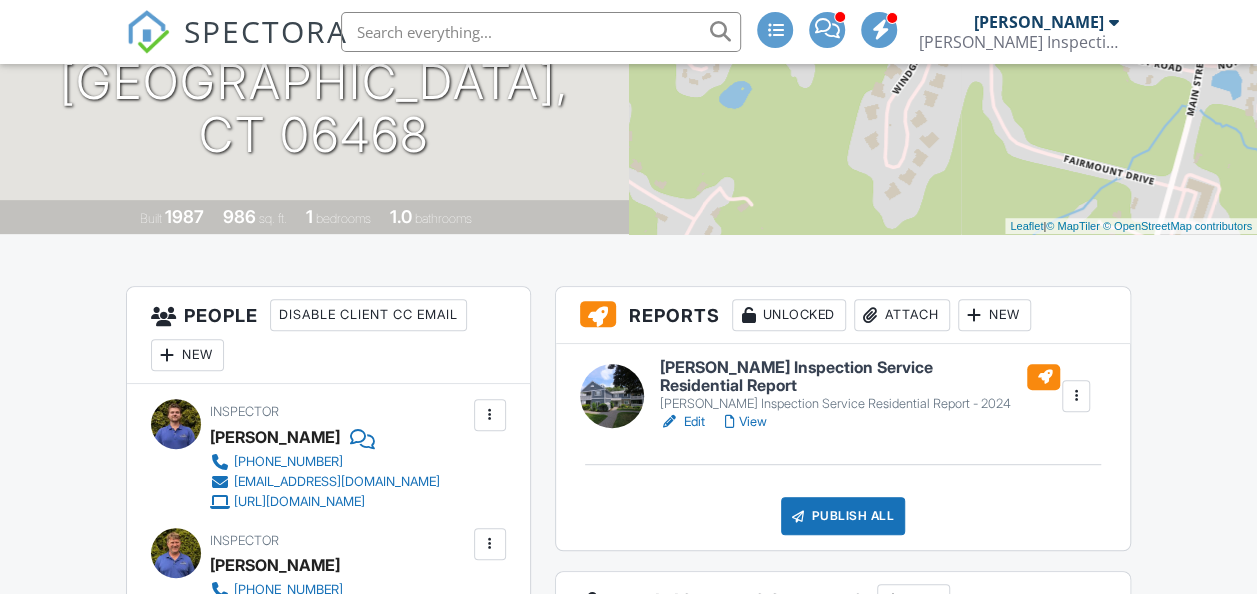 click on "Attach" at bounding box center (902, 315) 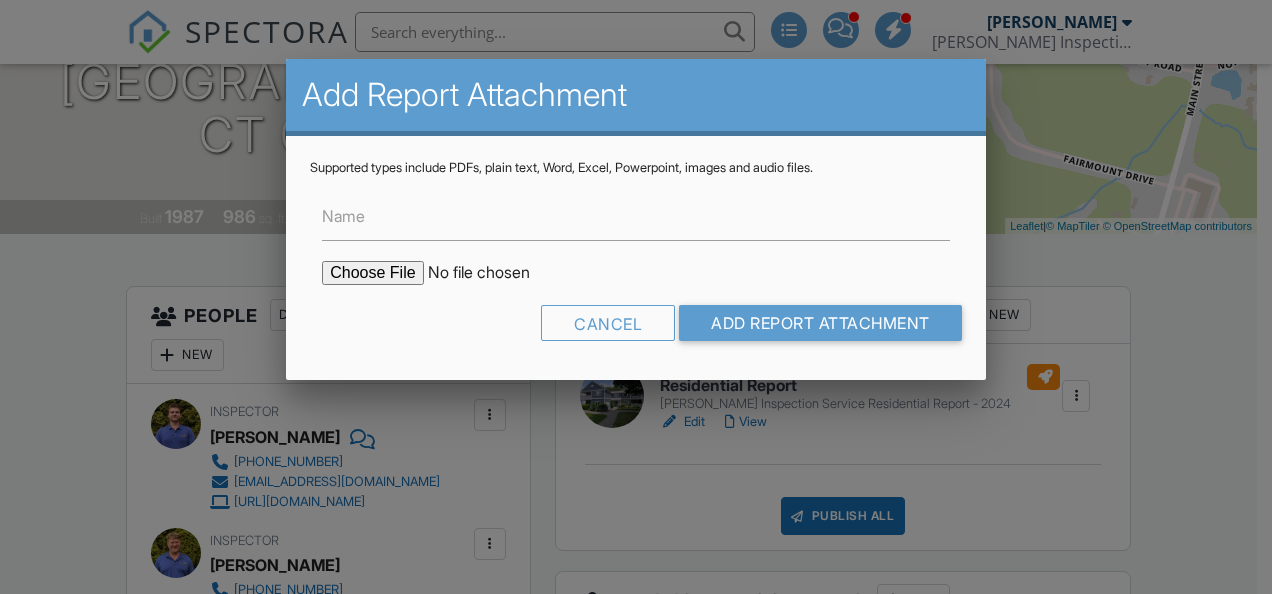 click at bounding box center (492, 273) 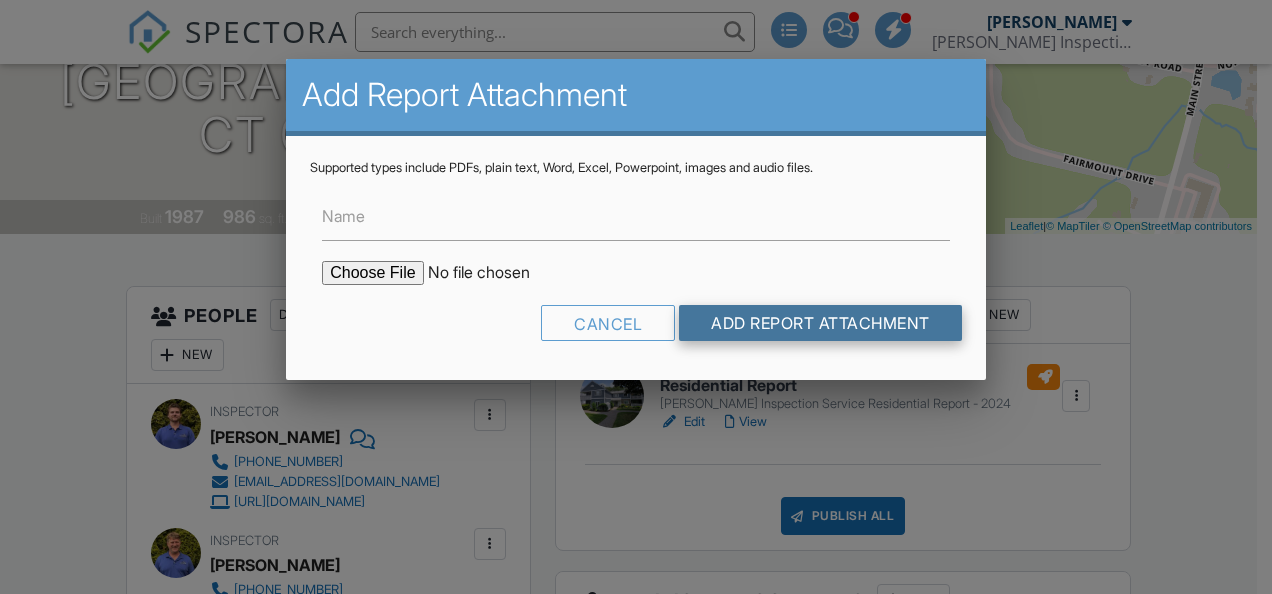 click on "Add Report Attachment" at bounding box center (820, 323) 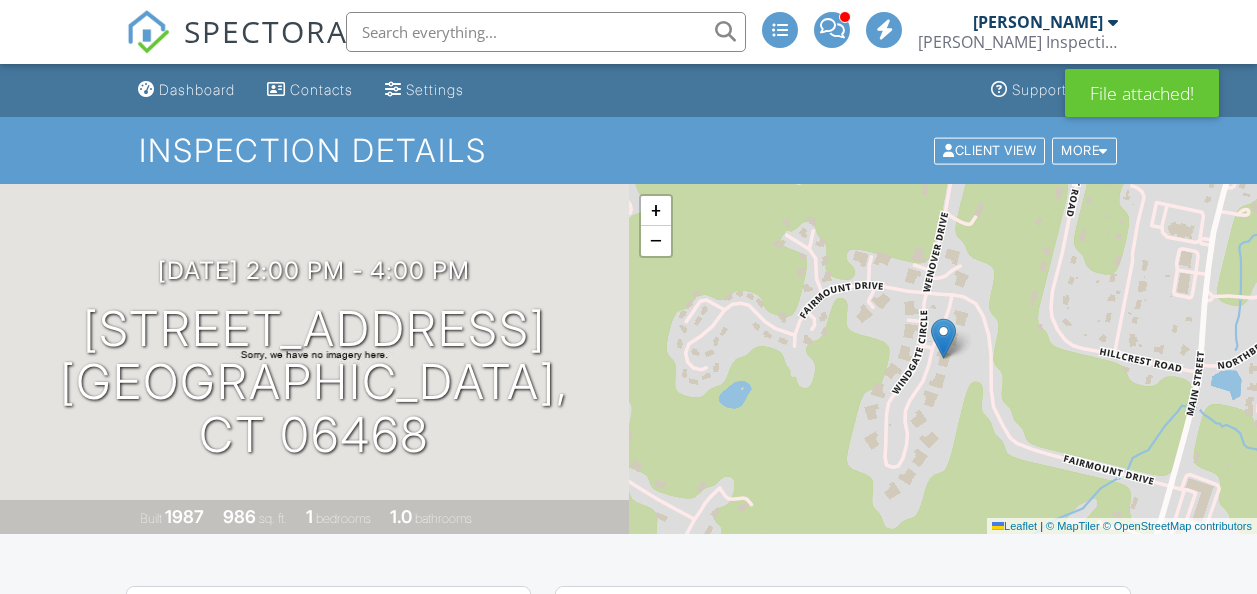 scroll, scrollTop: 0, scrollLeft: 0, axis: both 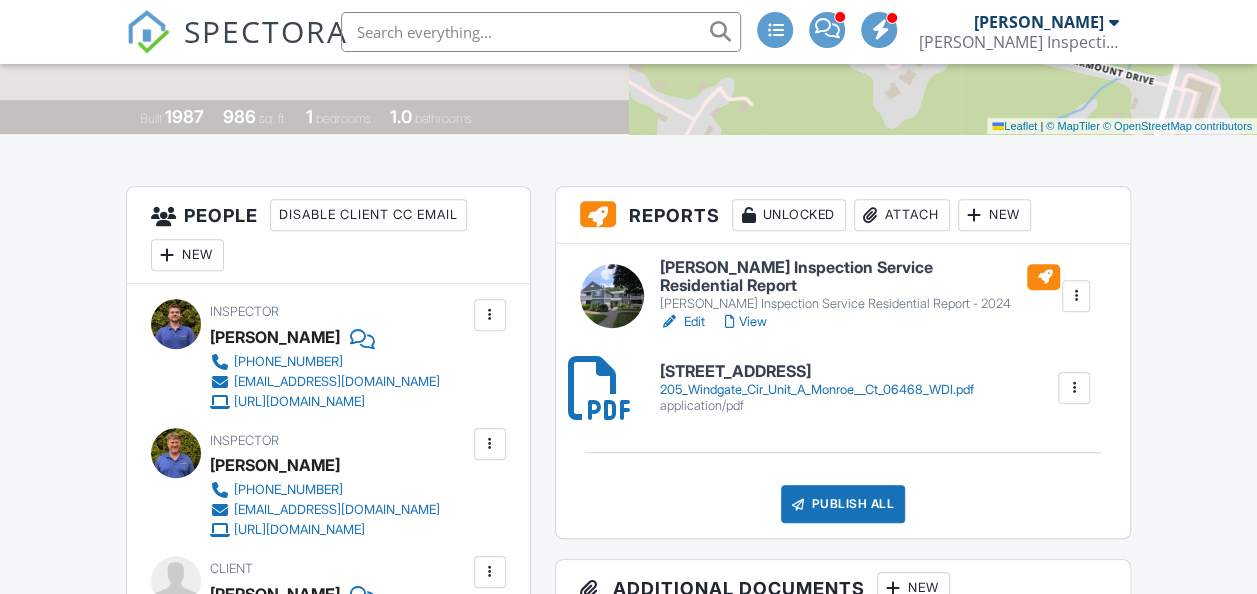 click on "[PERSON_NAME] Inspection Service Residential Report" at bounding box center (860, 276) 